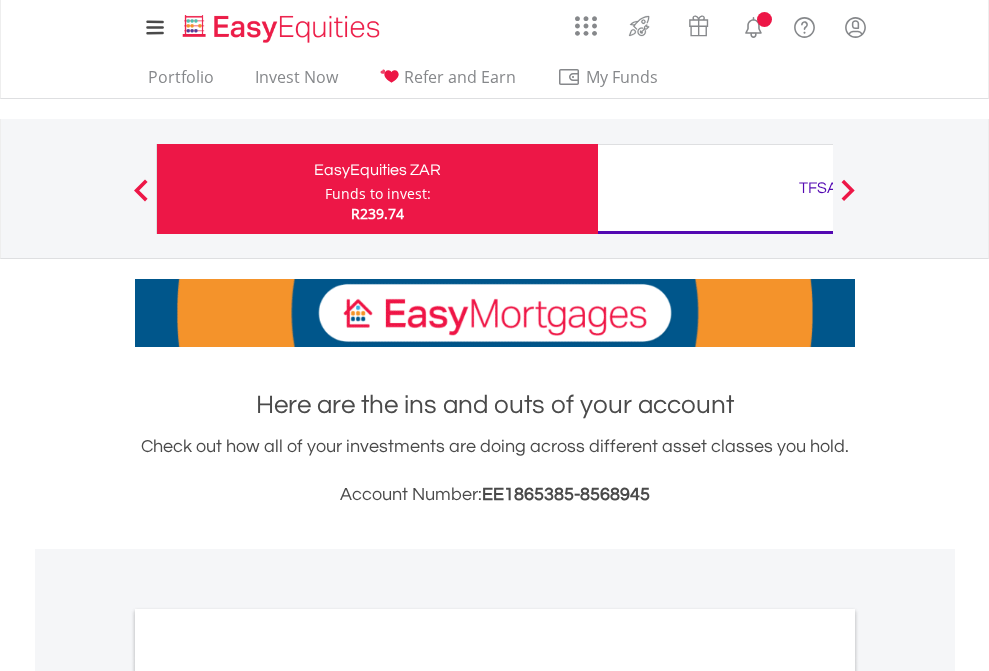 scroll, scrollTop: 0, scrollLeft: 0, axis: both 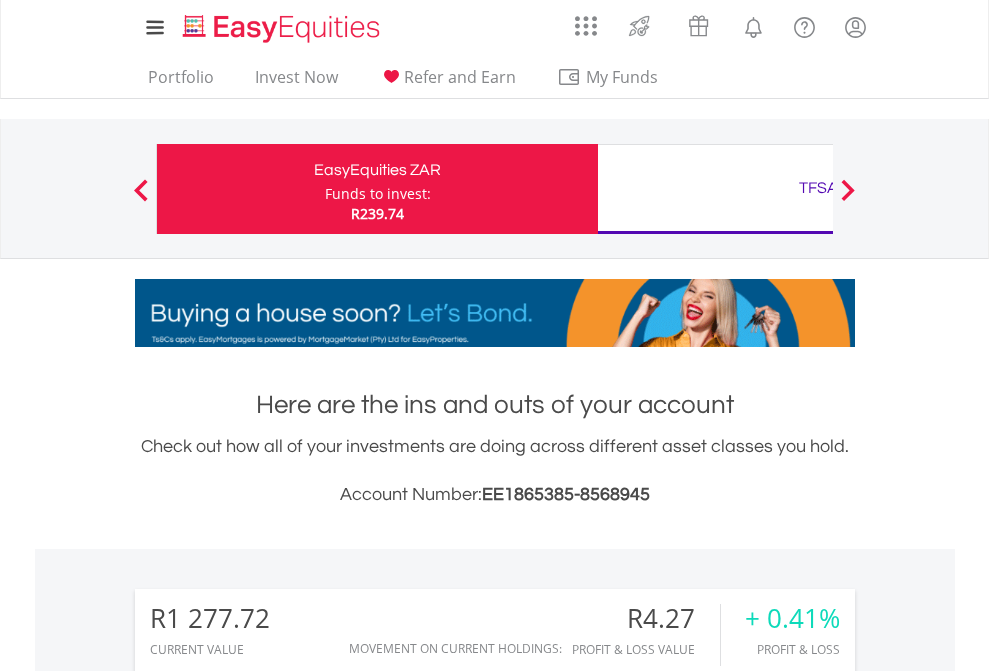 click on "Funds to invest:" at bounding box center [378, 194] 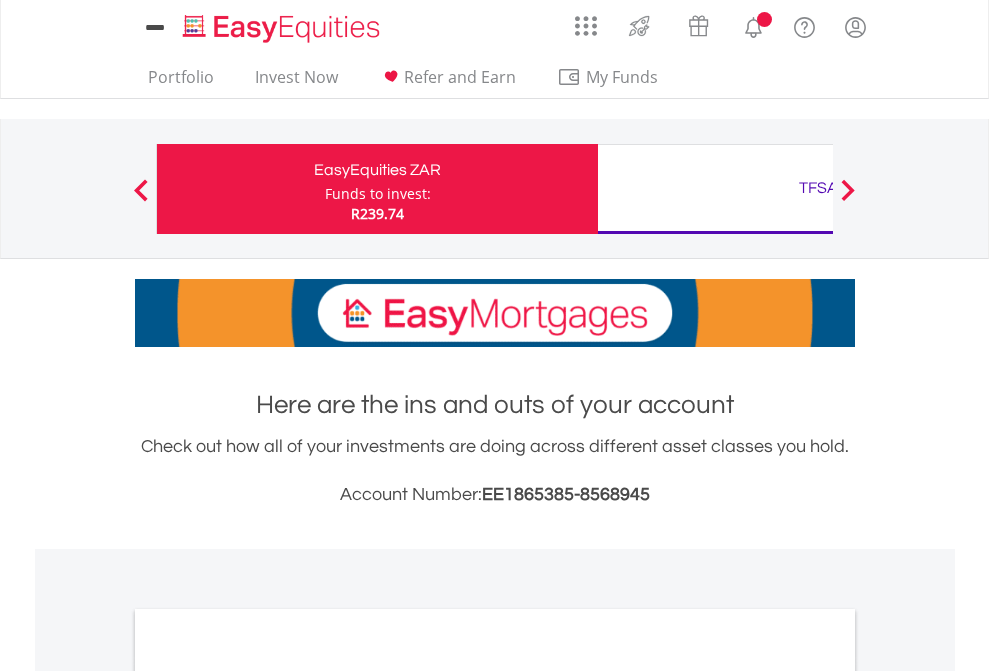 scroll, scrollTop: 0, scrollLeft: 0, axis: both 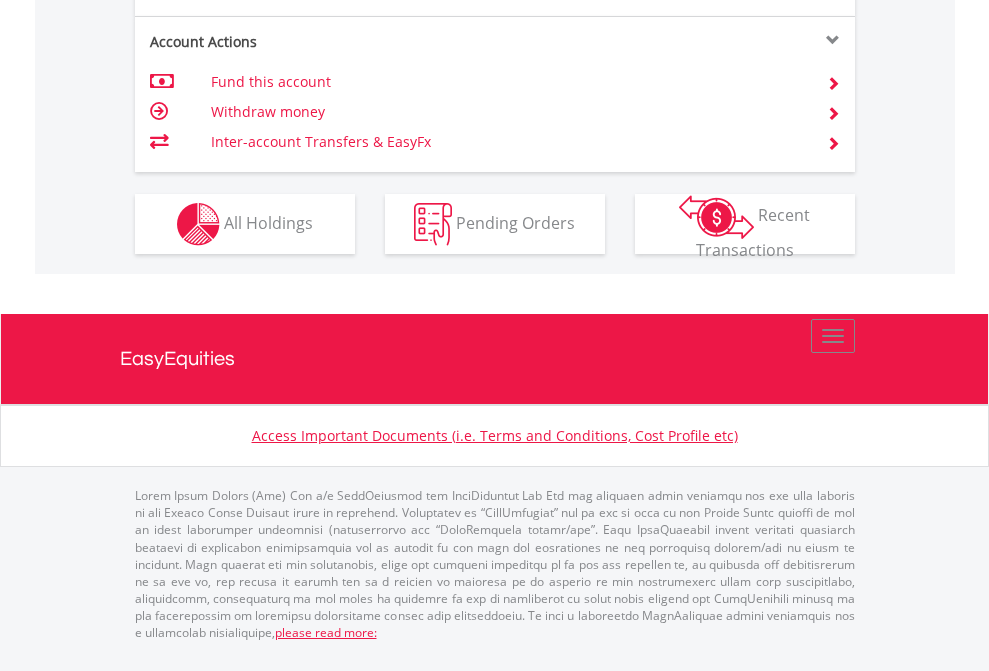 click on "Investment types" at bounding box center [706, -337] 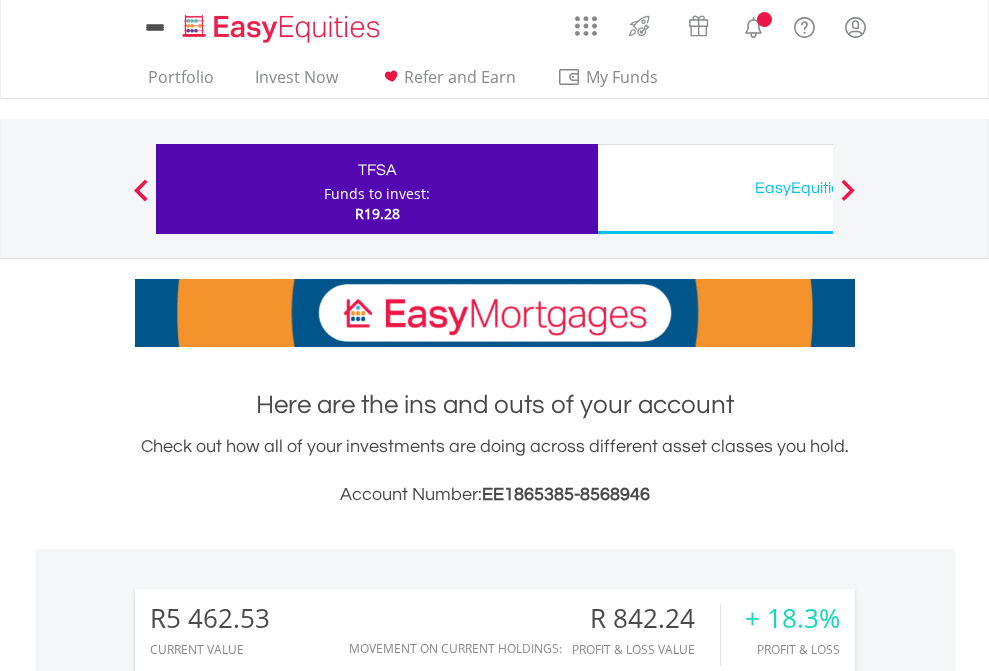scroll, scrollTop: 0, scrollLeft: 0, axis: both 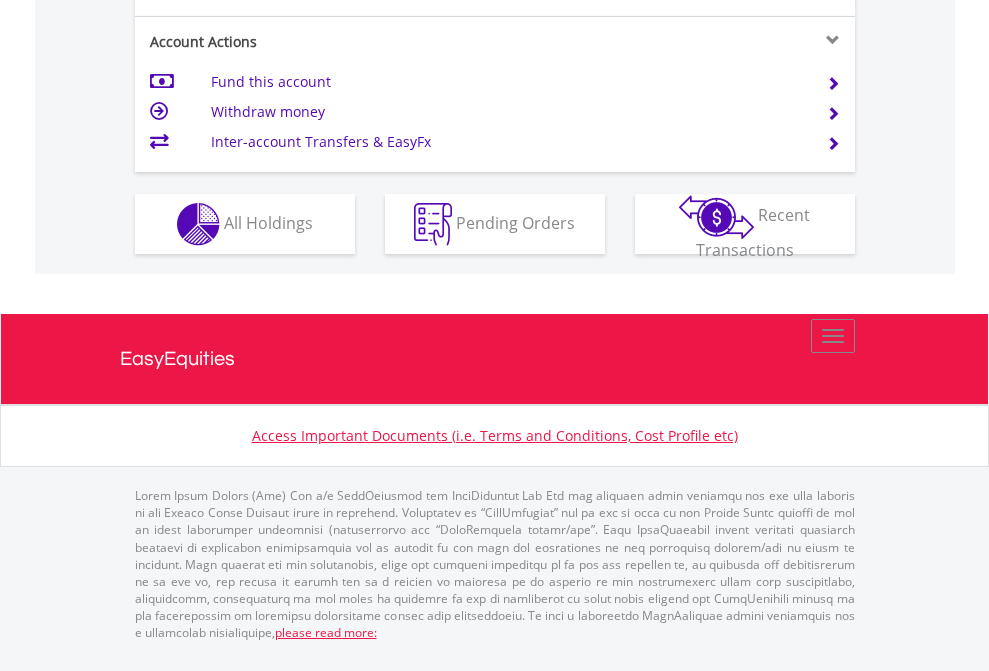 click on "Investment types" at bounding box center [706, -337] 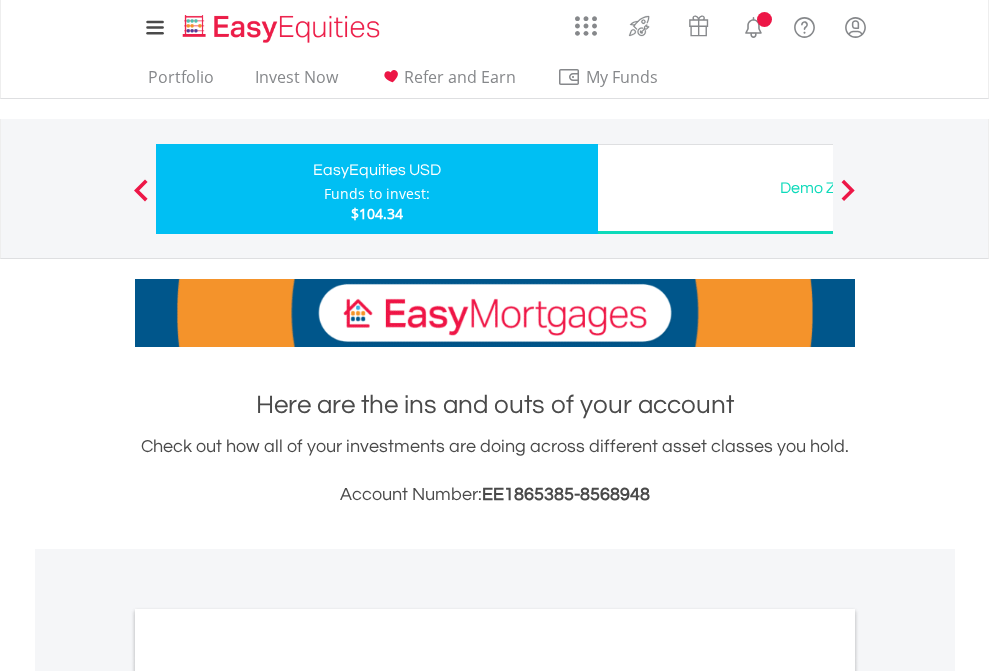 scroll, scrollTop: 0, scrollLeft: 0, axis: both 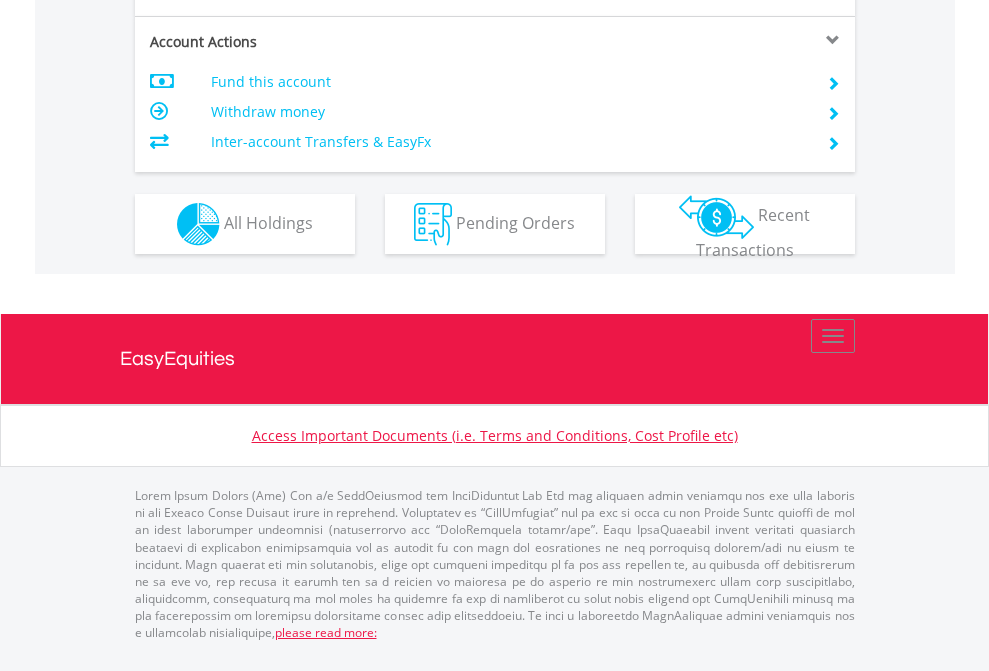 click on "Investment types" at bounding box center (706, -337) 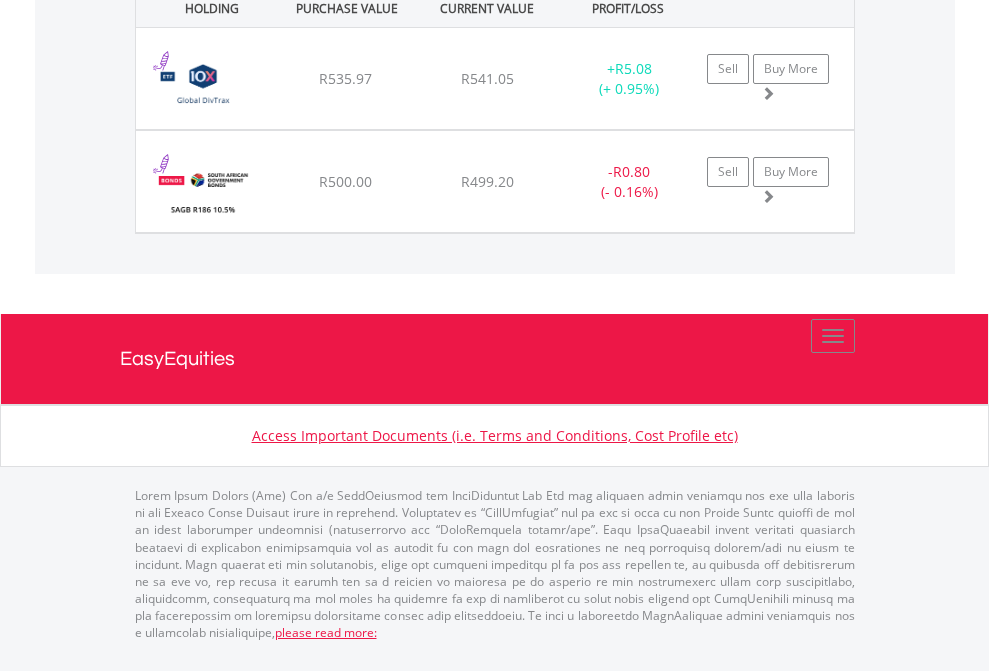 scroll, scrollTop: 2345, scrollLeft: 0, axis: vertical 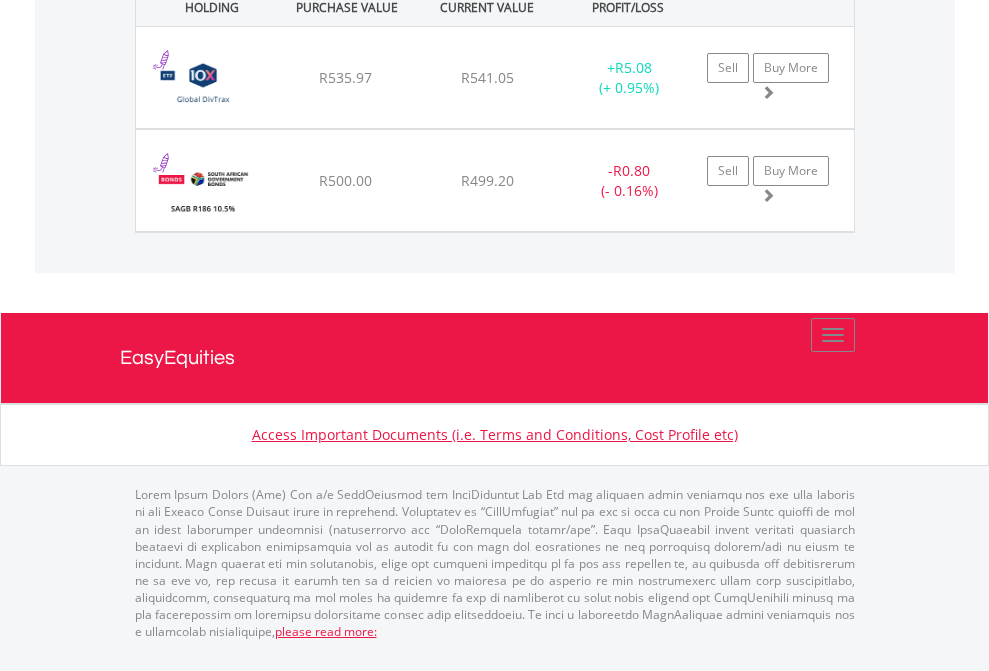 click on "TFSA" at bounding box center (818, -1562) 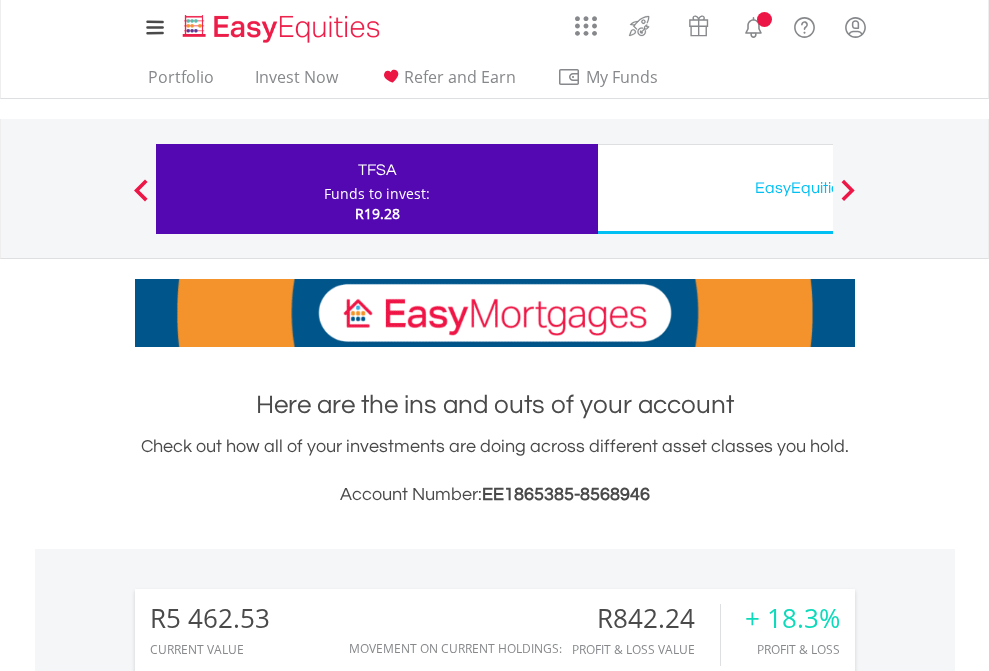 scroll, scrollTop: 1202, scrollLeft: 0, axis: vertical 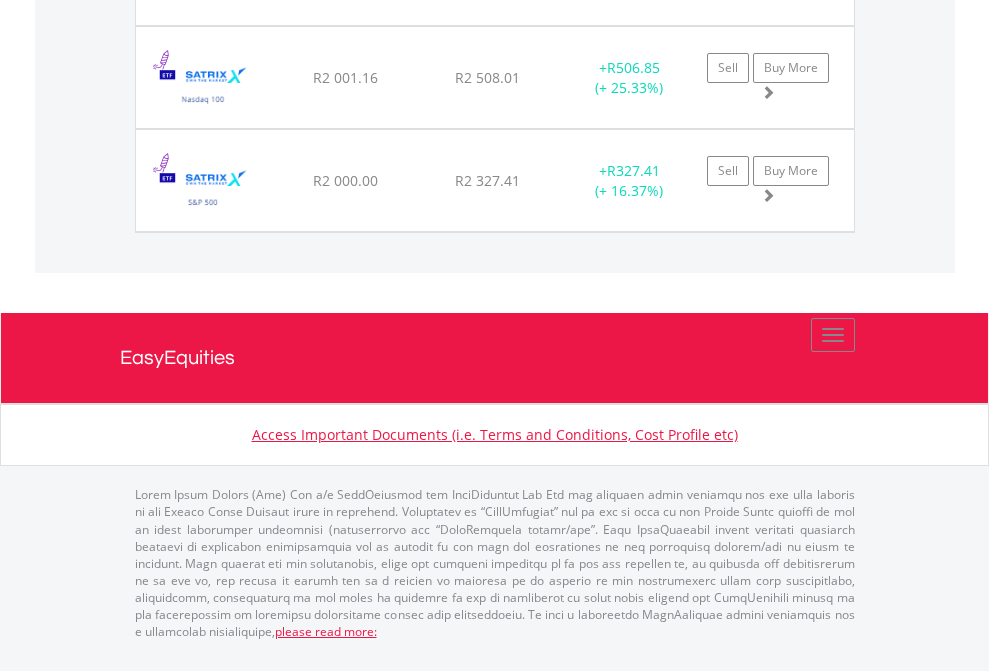click on "EasyEquities USD" at bounding box center [818, -1585] 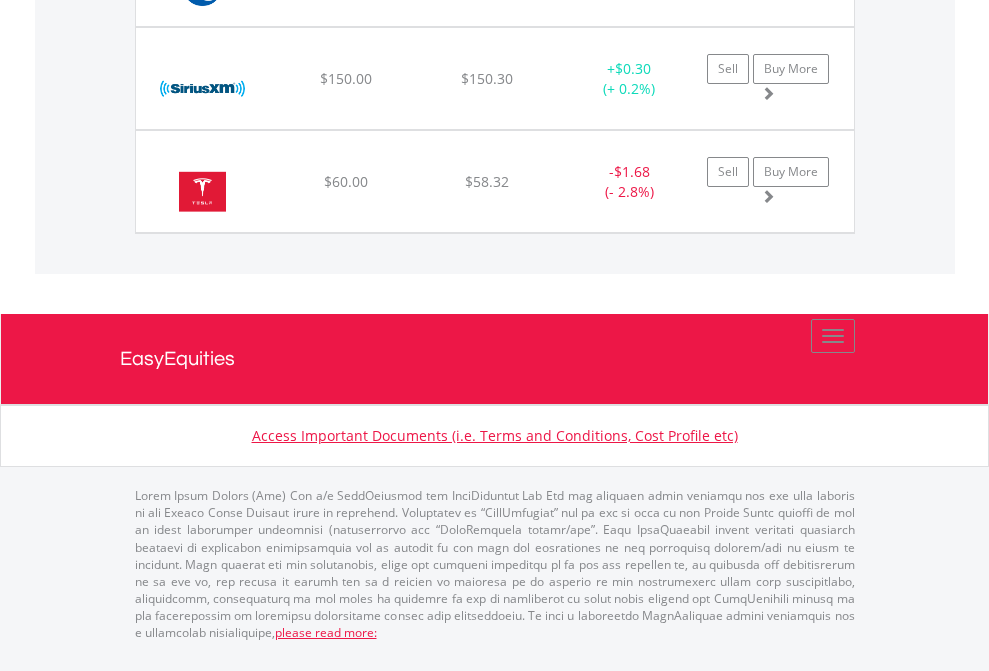 scroll, scrollTop: 2225, scrollLeft: 0, axis: vertical 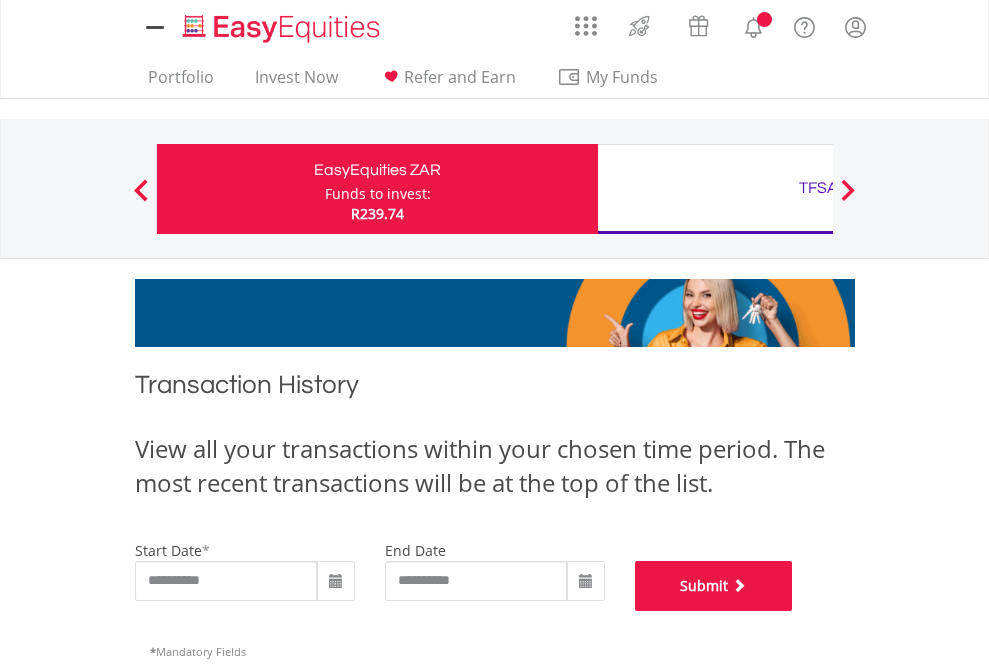click on "Submit" at bounding box center [714, 586] 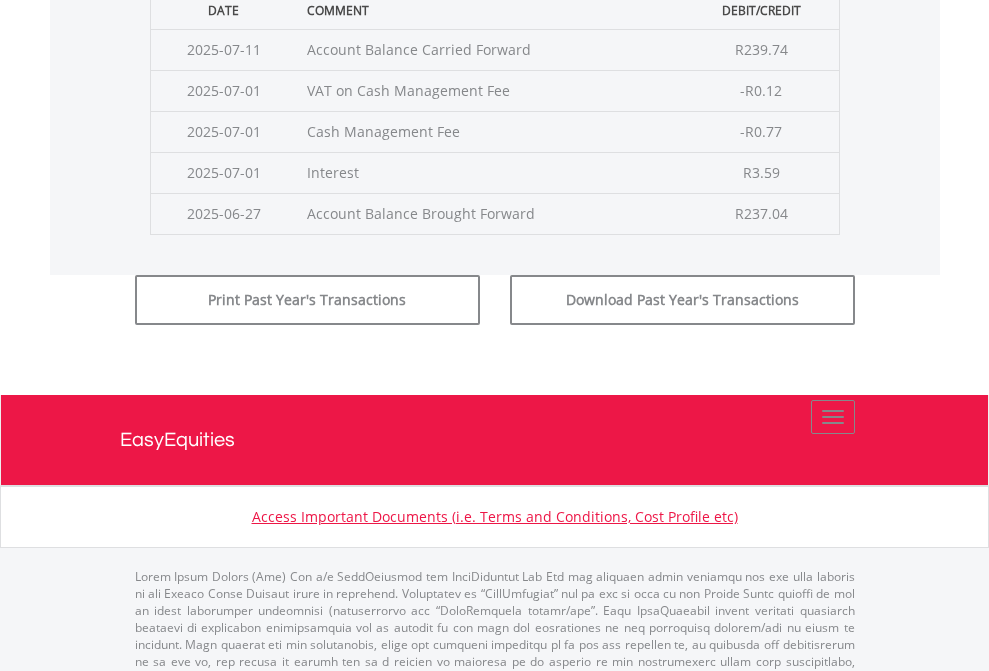 scroll, scrollTop: 811, scrollLeft: 0, axis: vertical 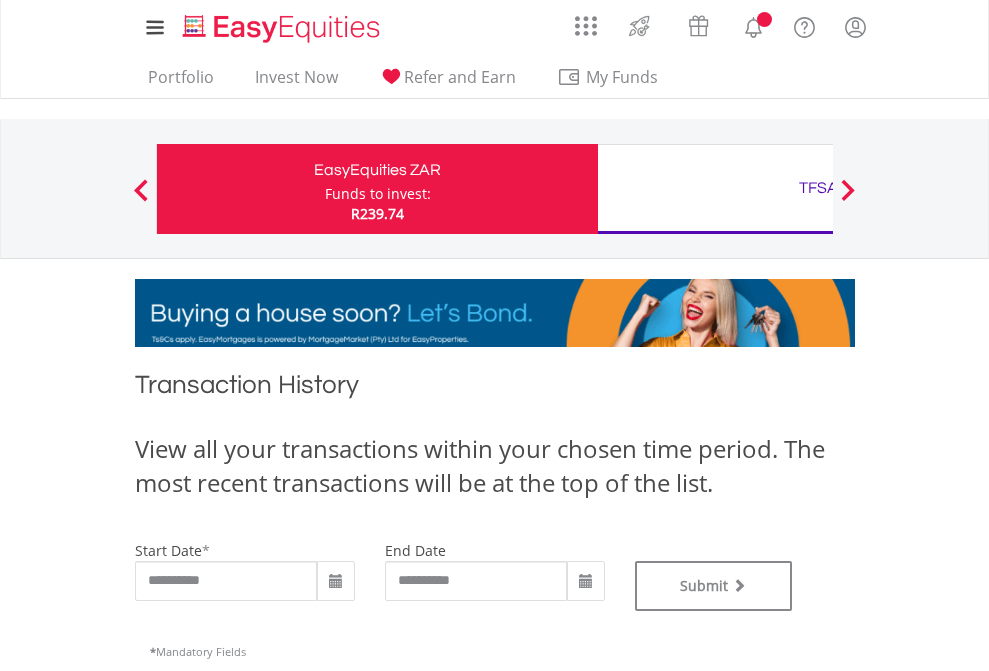 click on "TFSA" at bounding box center [818, 188] 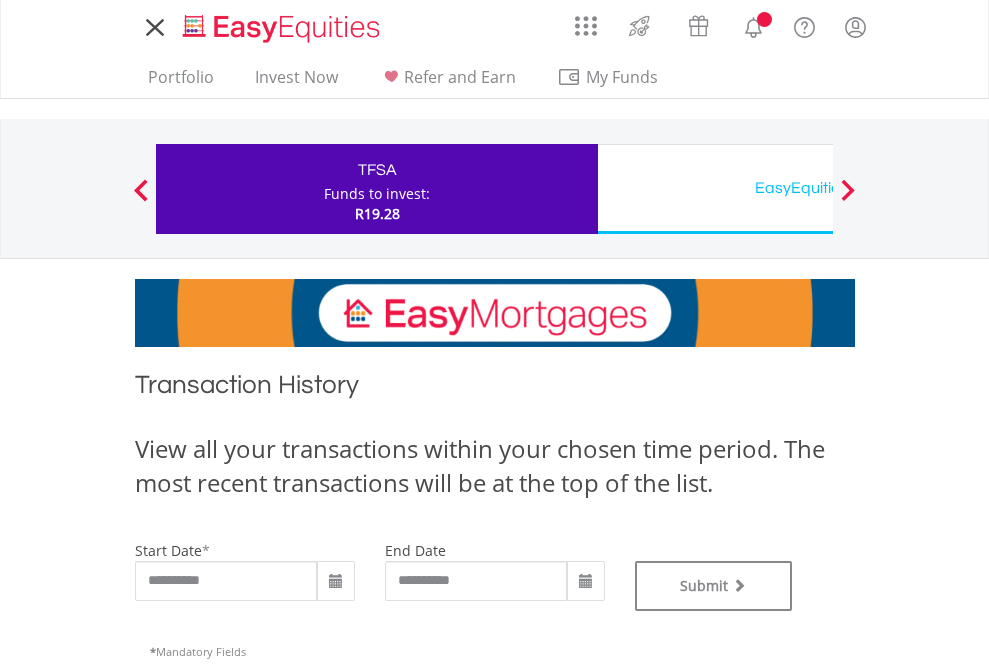 scroll, scrollTop: 0, scrollLeft: 0, axis: both 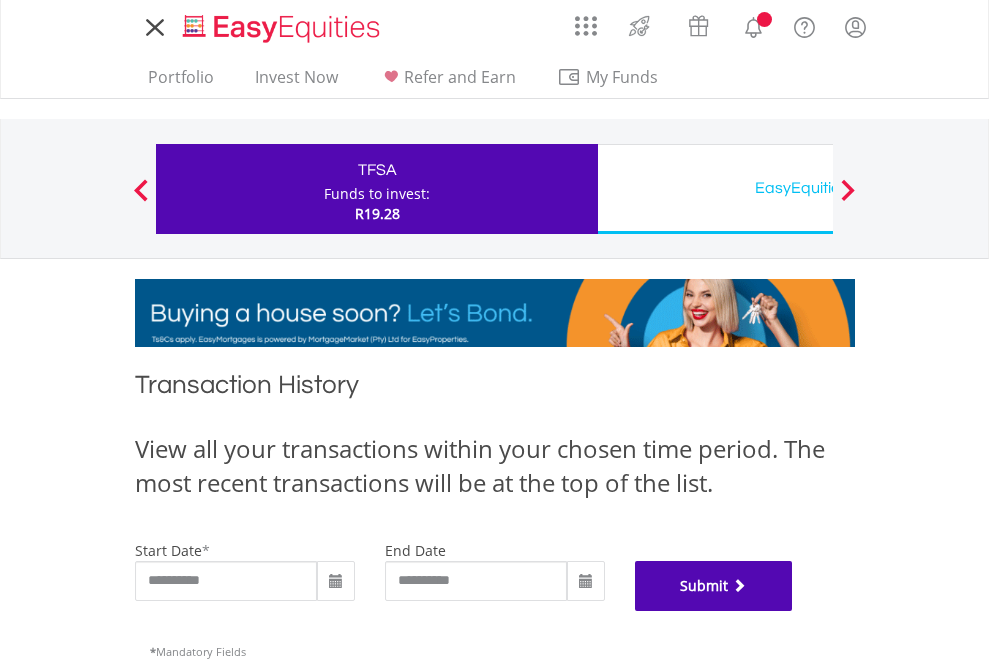 click on "Submit" at bounding box center (714, 586) 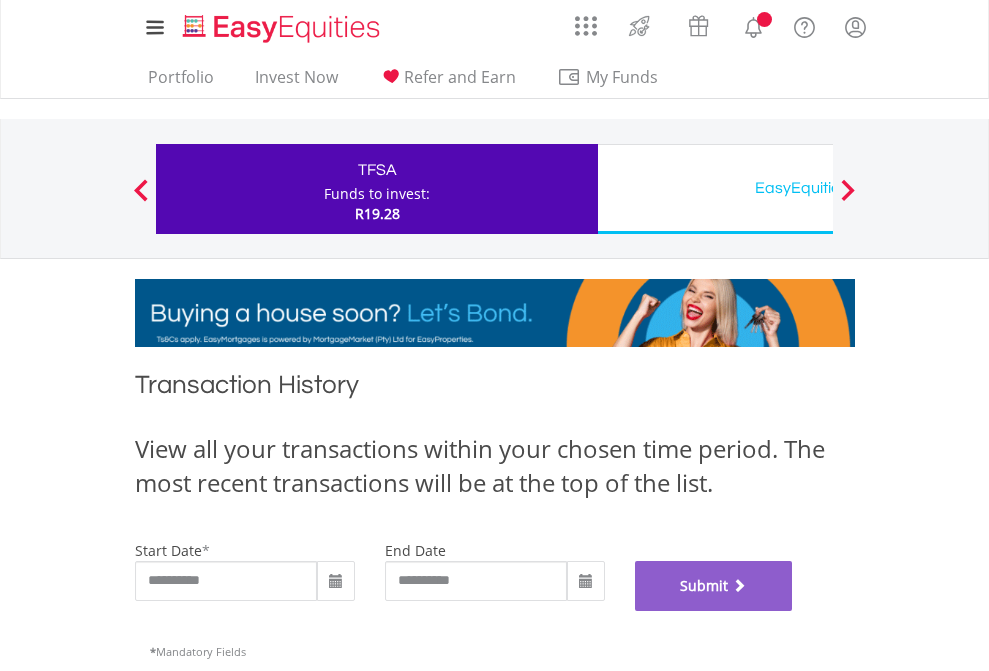 scroll, scrollTop: 811, scrollLeft: 0, axis: vertical 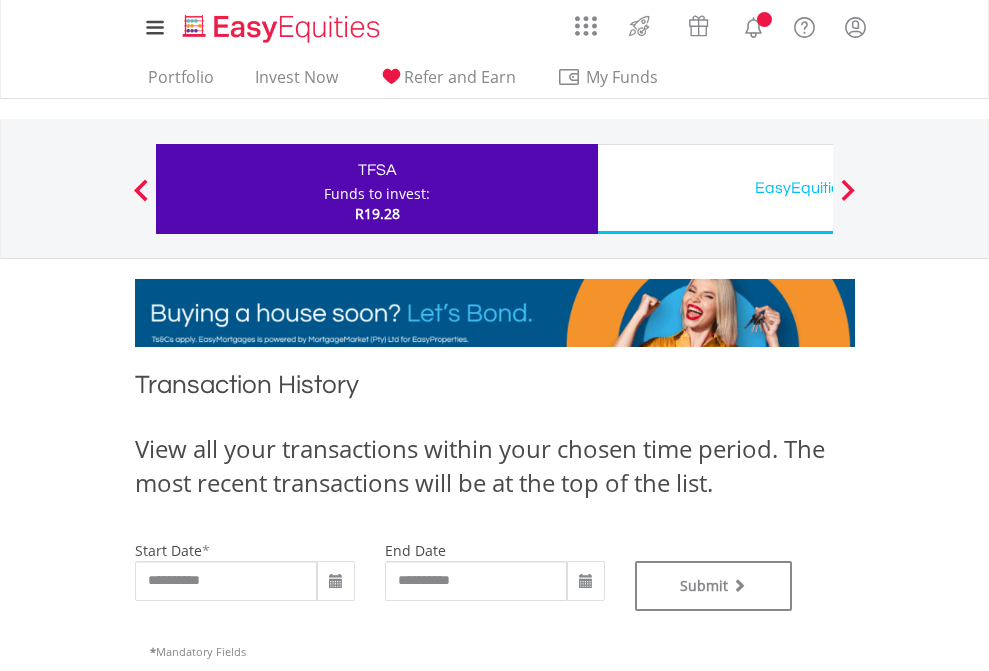 click on "EasyEquities USD" at bounding box center (818, 188) 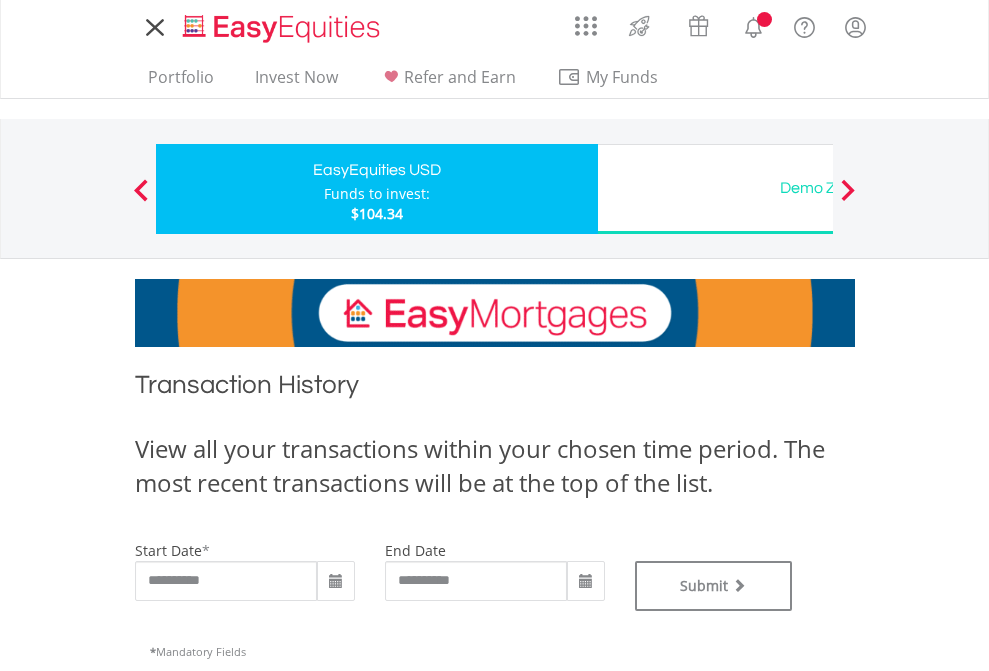 scroll, scrollTop: 0, scrollLeft: 0, axis: both 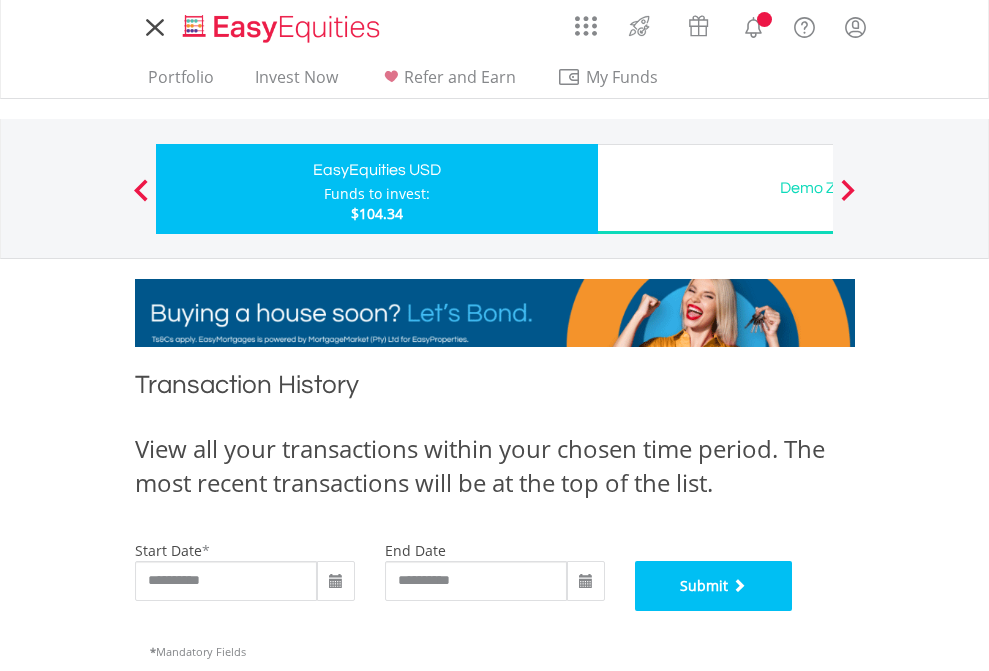 click on "Submit" at bounding box center (714, 586) 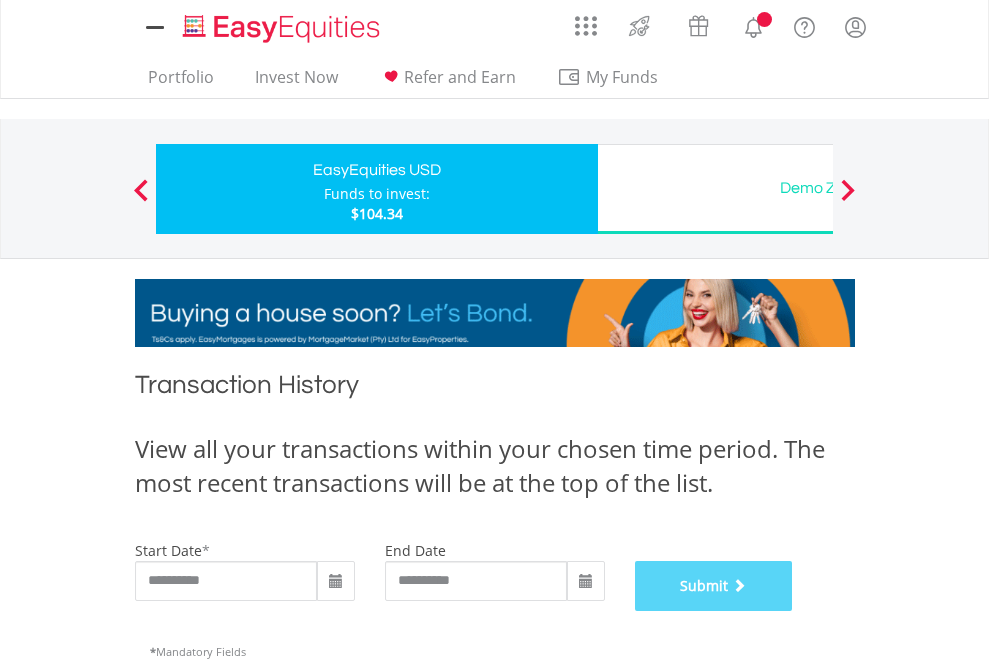 scroll, scrollTop: 811, scrollLeft: 0, axis: vertical 